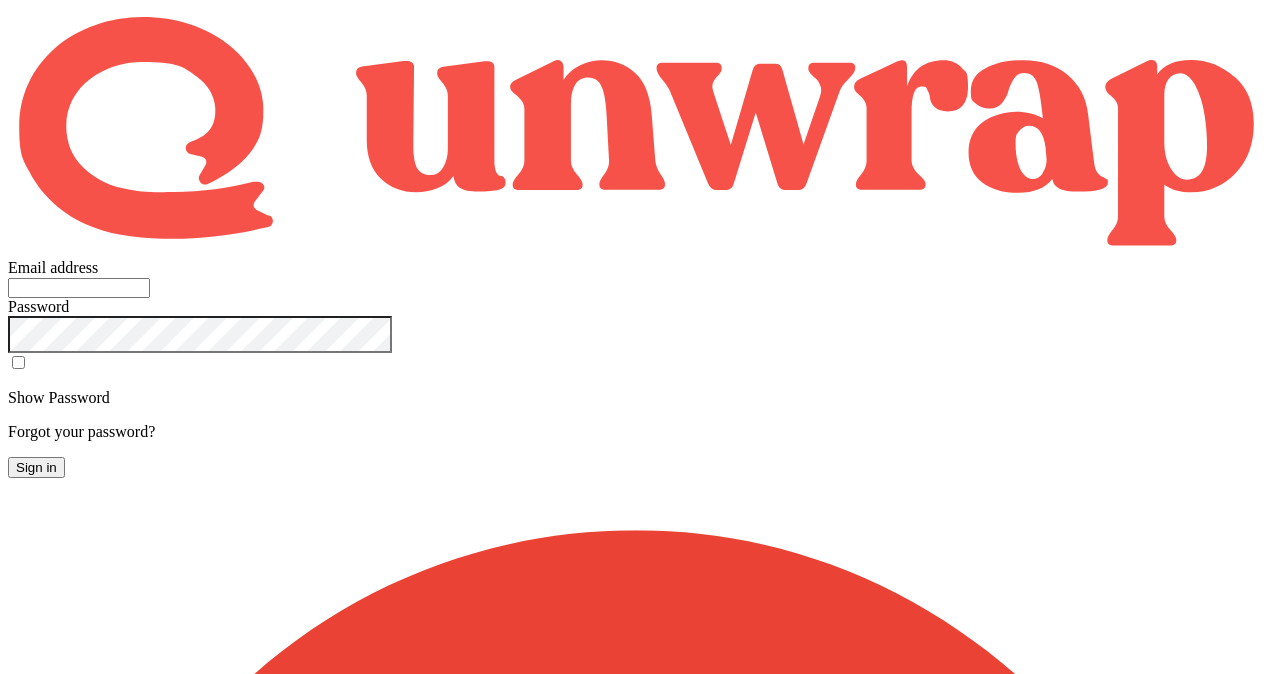 scroll, scrollTop: 0, scrollLeft: 0, axis: both 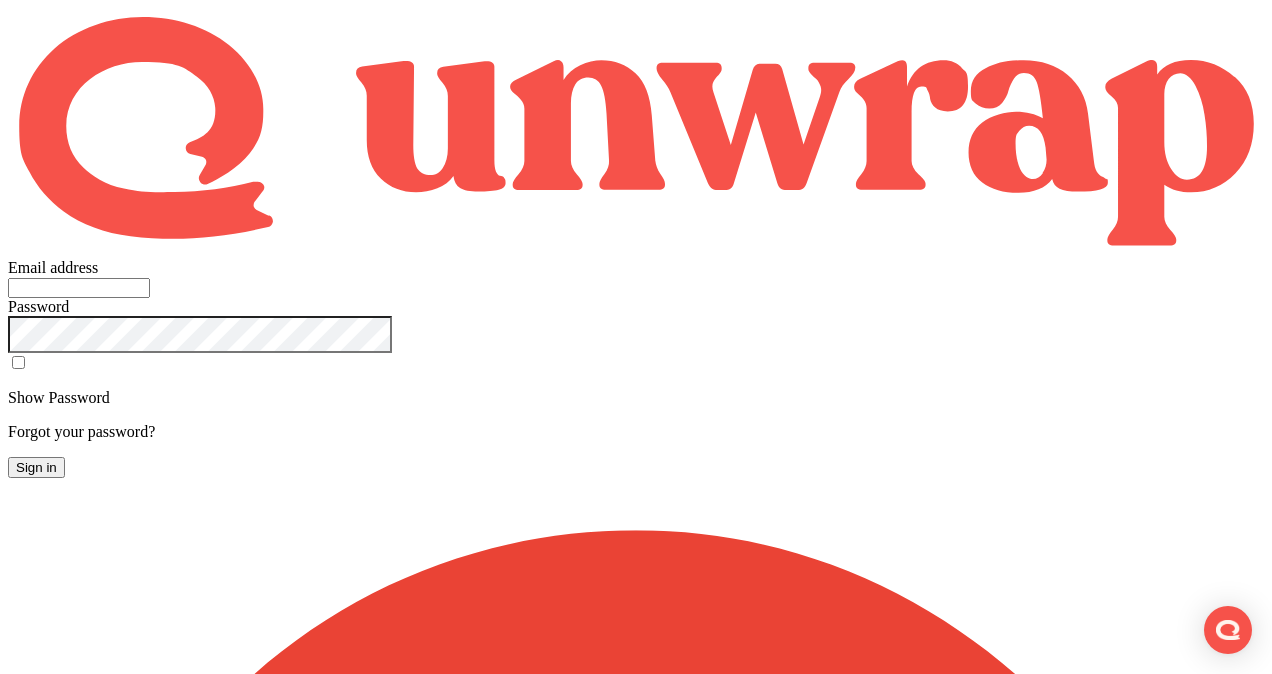click on "Email address" at bounding box center (79, 288) 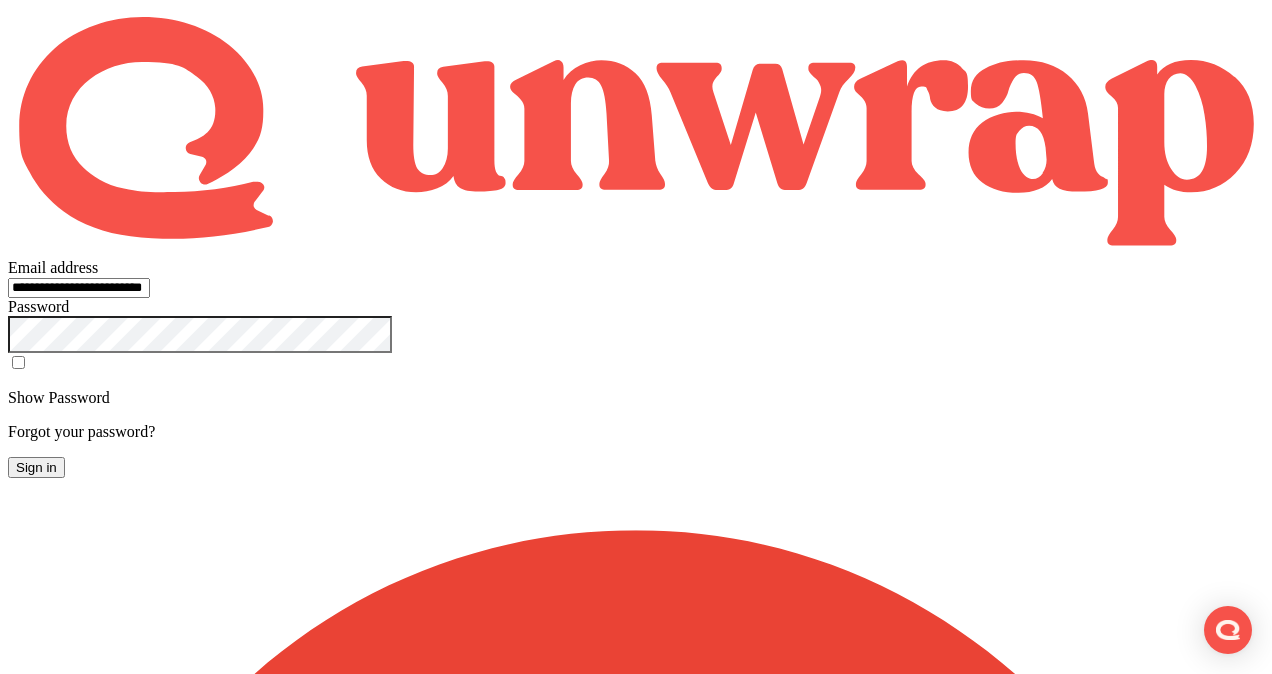 click at bounding box center [636, 373] 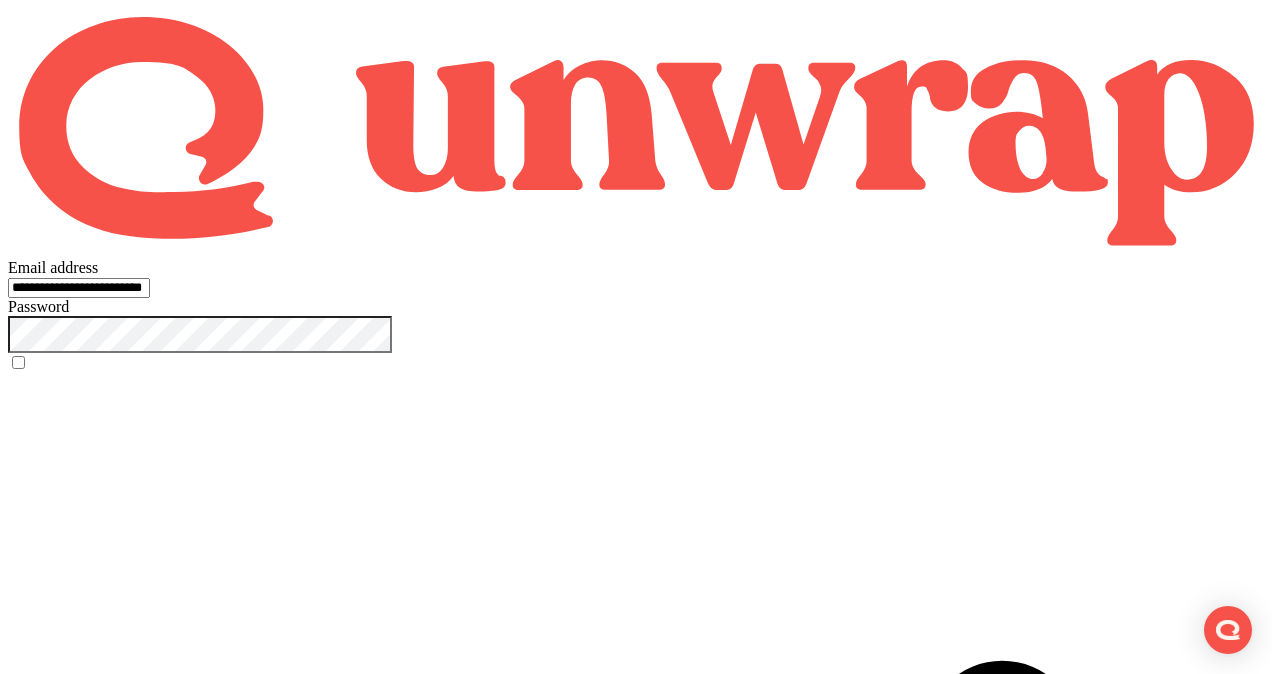 click on "Sign in" at bounding box center (36, 1727) 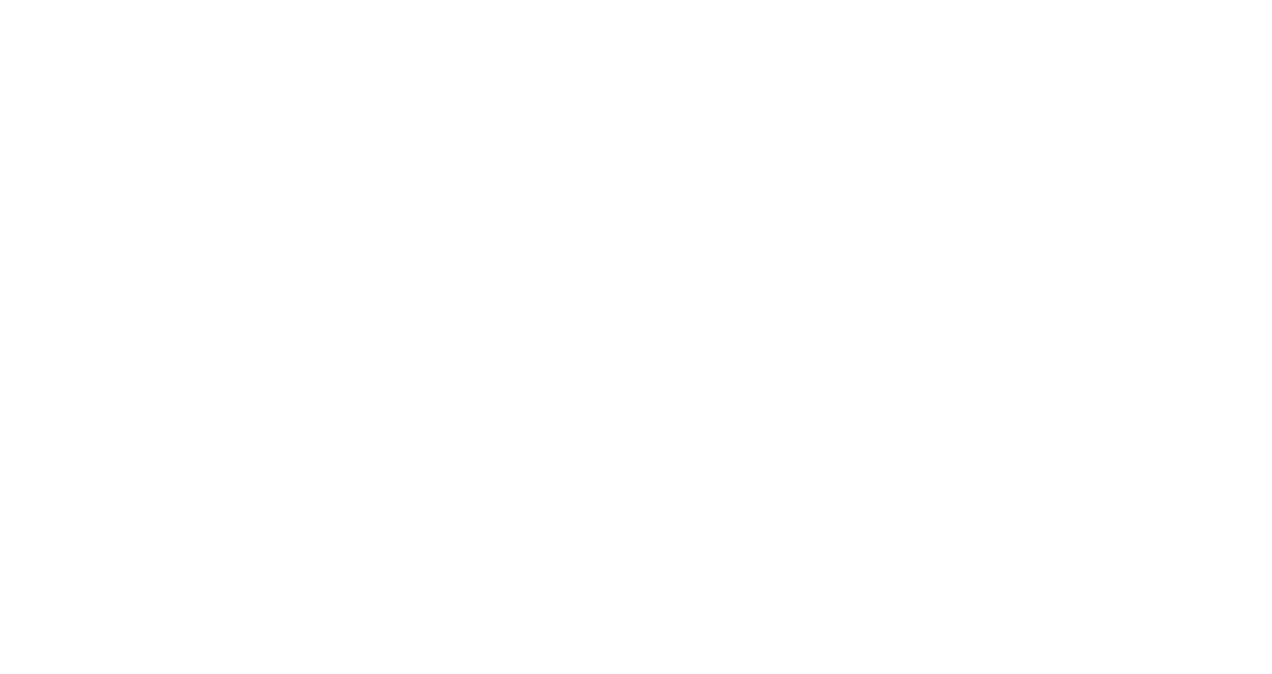 scroll, scrollTop: 0, scrollLeft: 0, axis: both 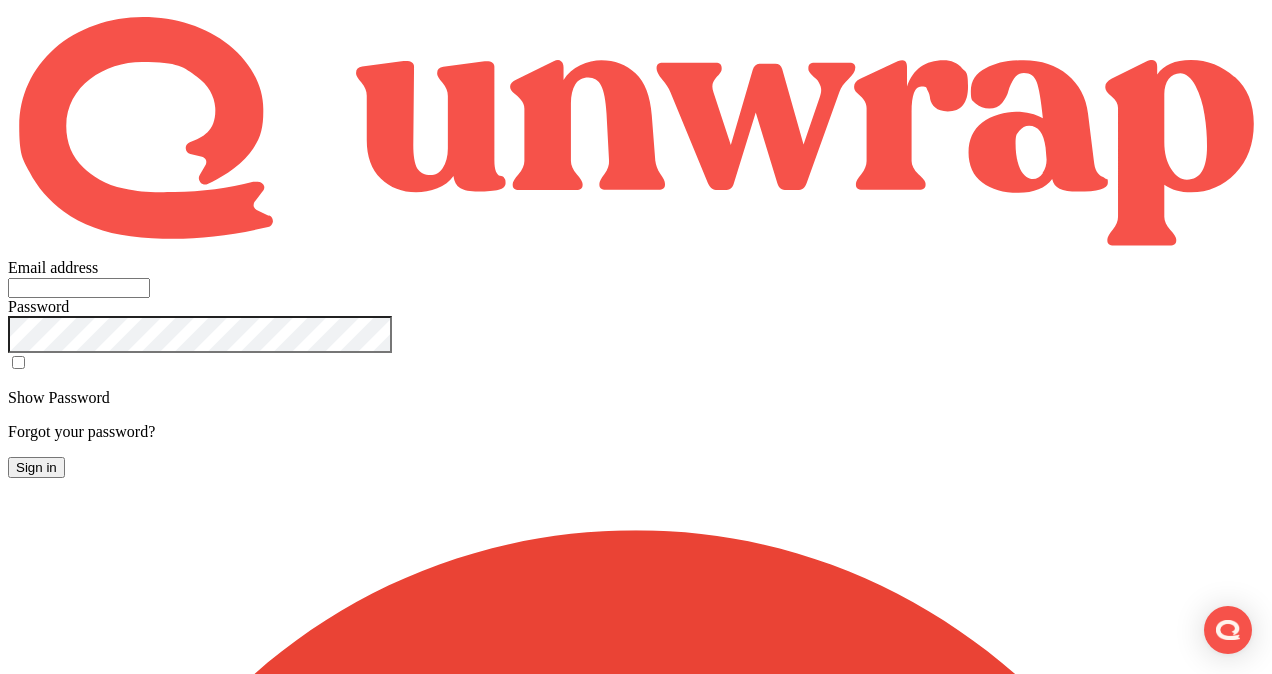 click on "Email address" at bounding box center [79, 288] 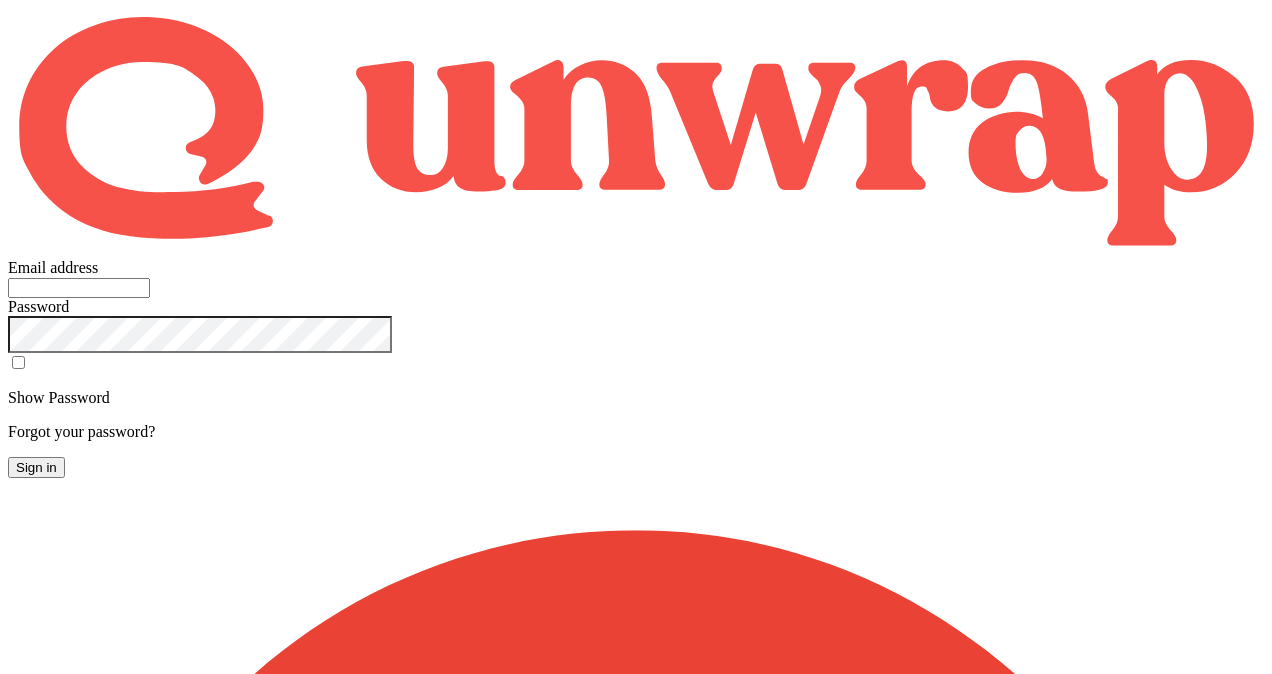 scroll, scrollTop: 0, scrollLeft: 0, axis: both 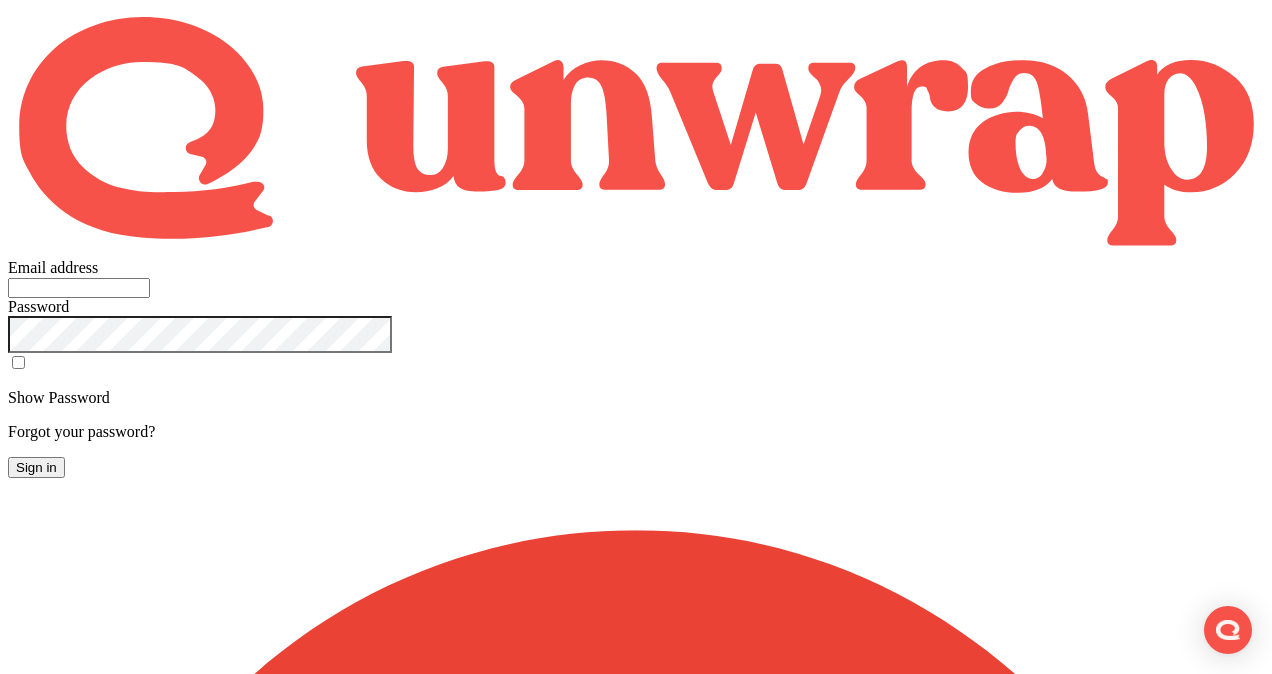 click on "Email address" at bounding box center (53, 267) 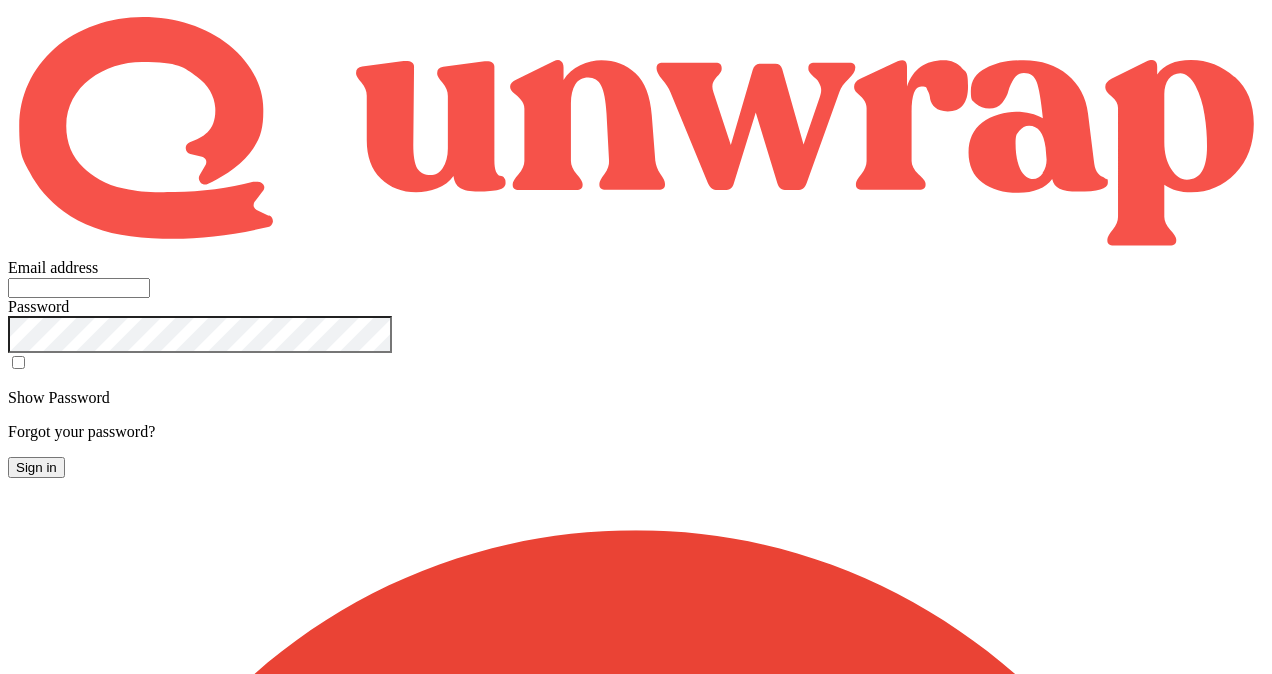 scroll, scrollTop: 0, scrollLeft: 0, axis: both 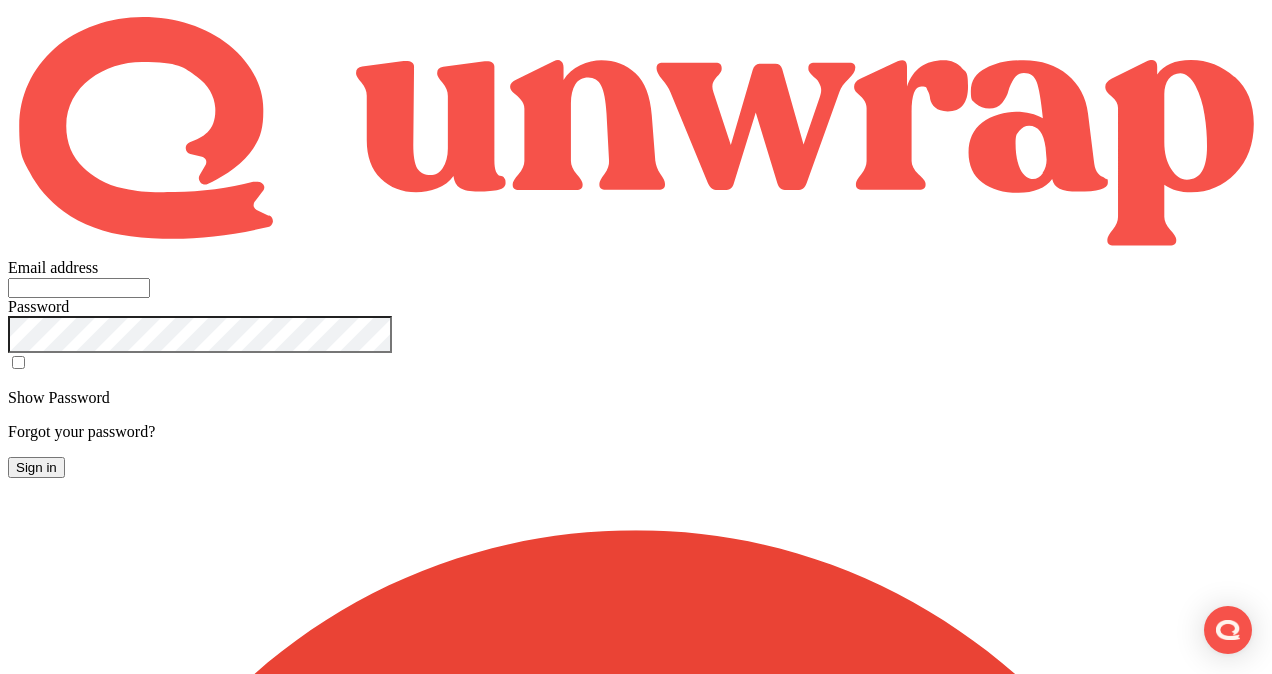 click on "Sign in" at bounding box center [36, 467] 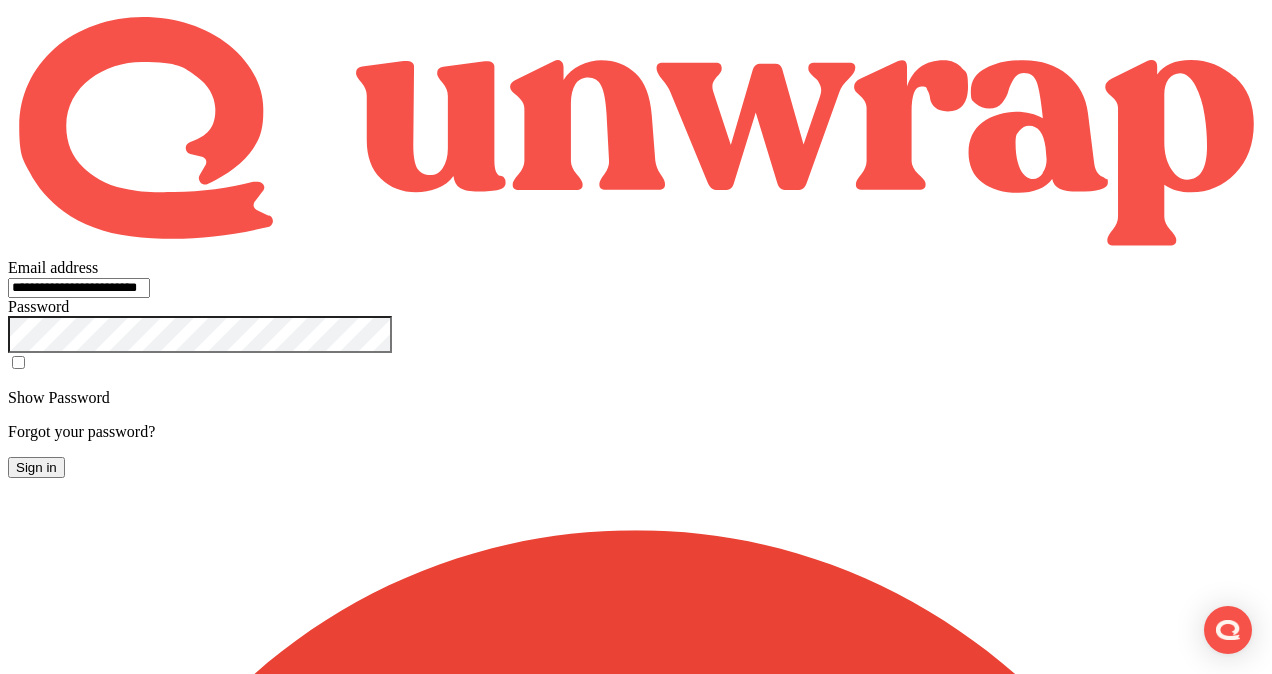 click on "**********" at bounding box center [79, 288] 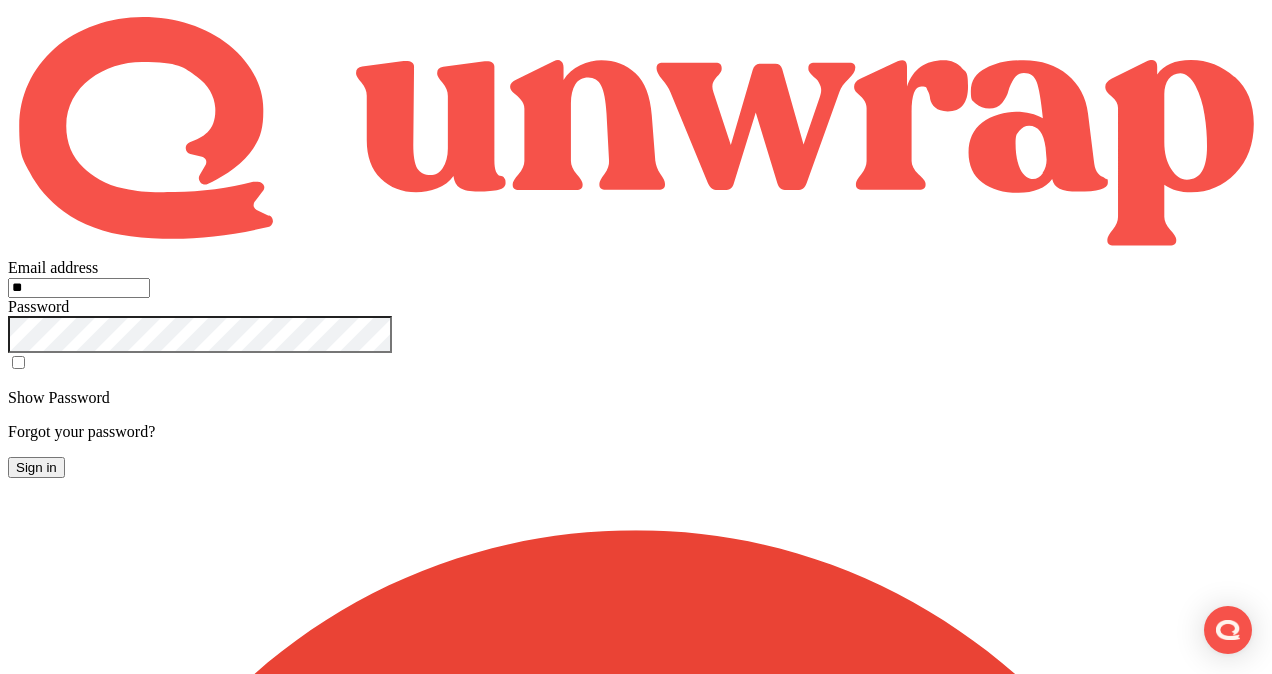 type on "**********" 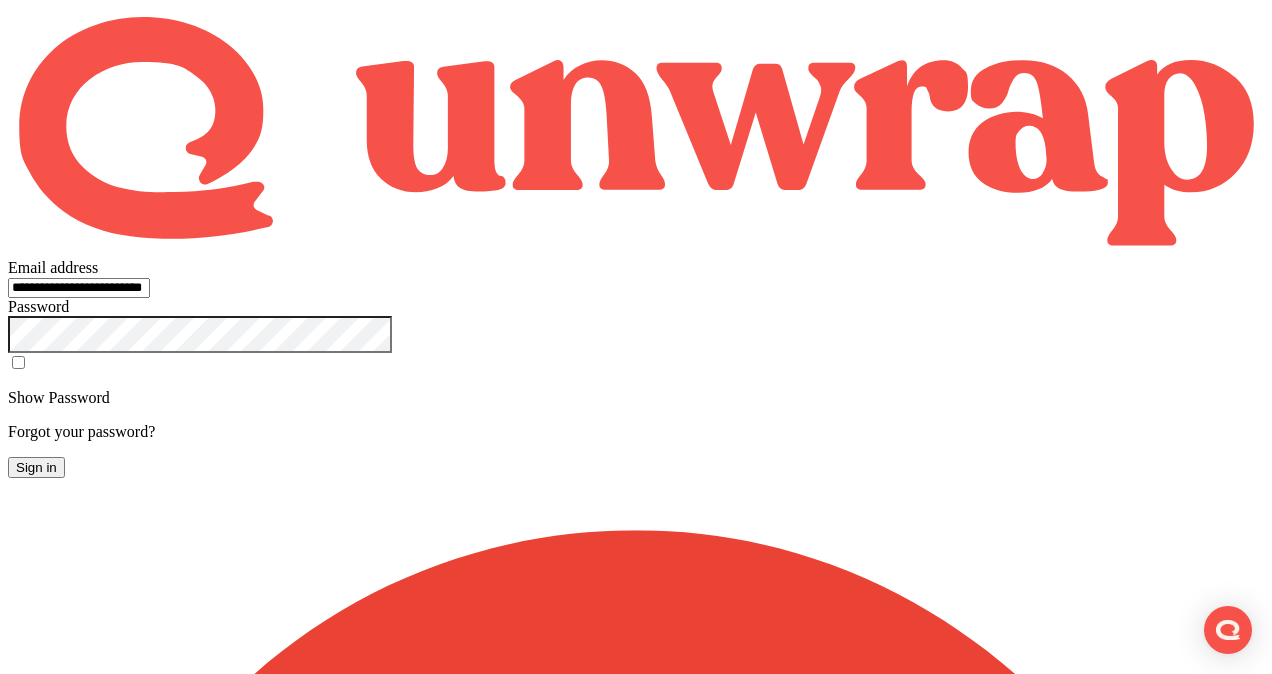 click on "Sign in" at bounding box center (36, 467) 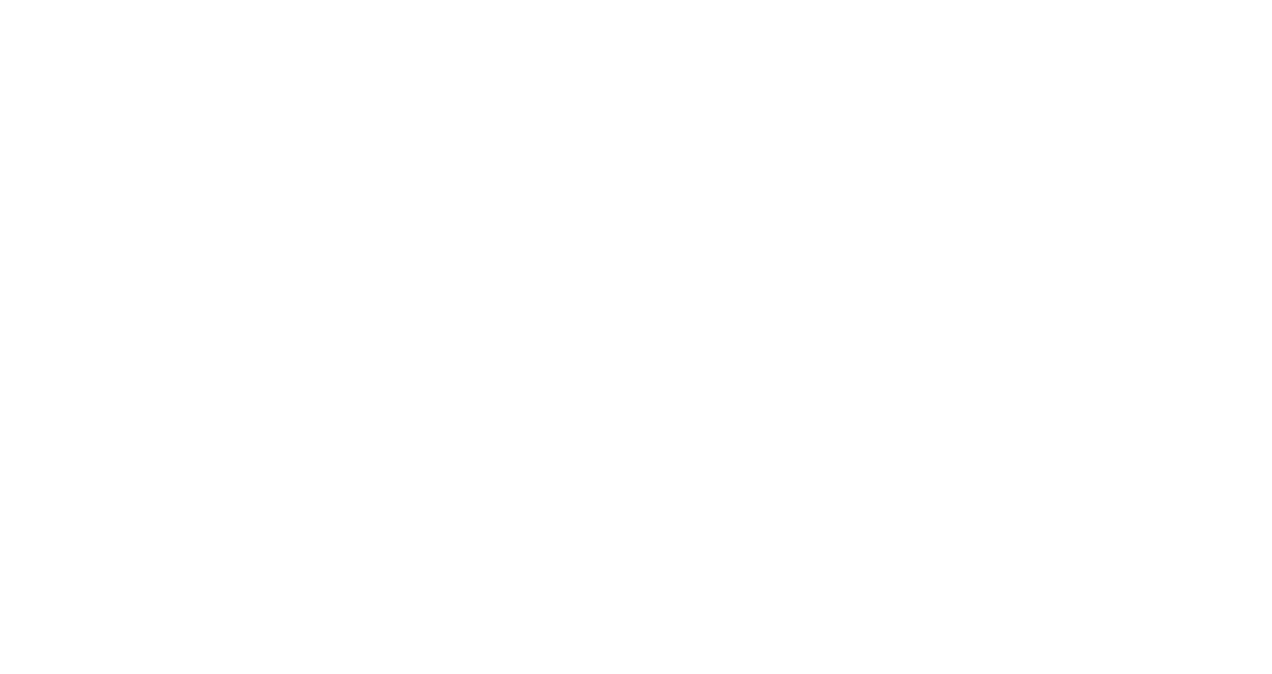 scroll, scrollTop: 0, scrollLeft: 0, axis: both 